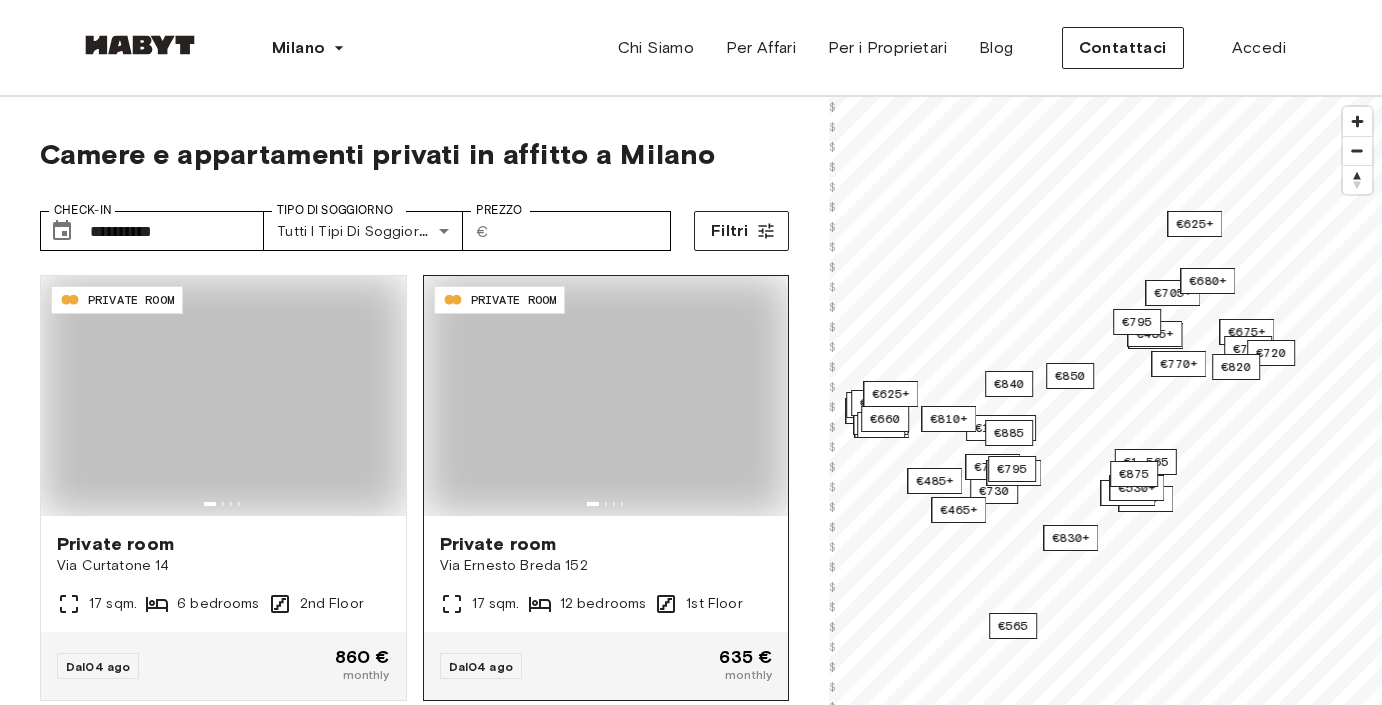 scroll, scrollTop: 0, scrollLeft: 0, axis: both 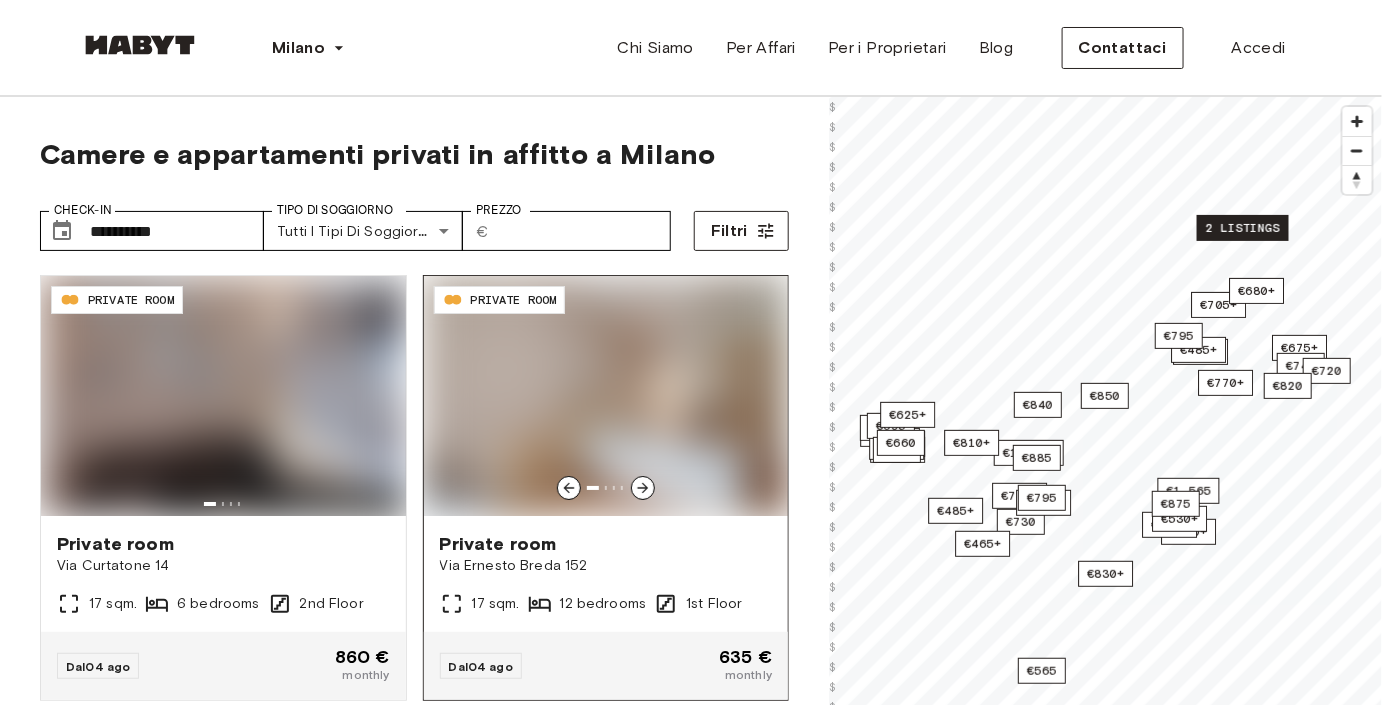 type on "**********" 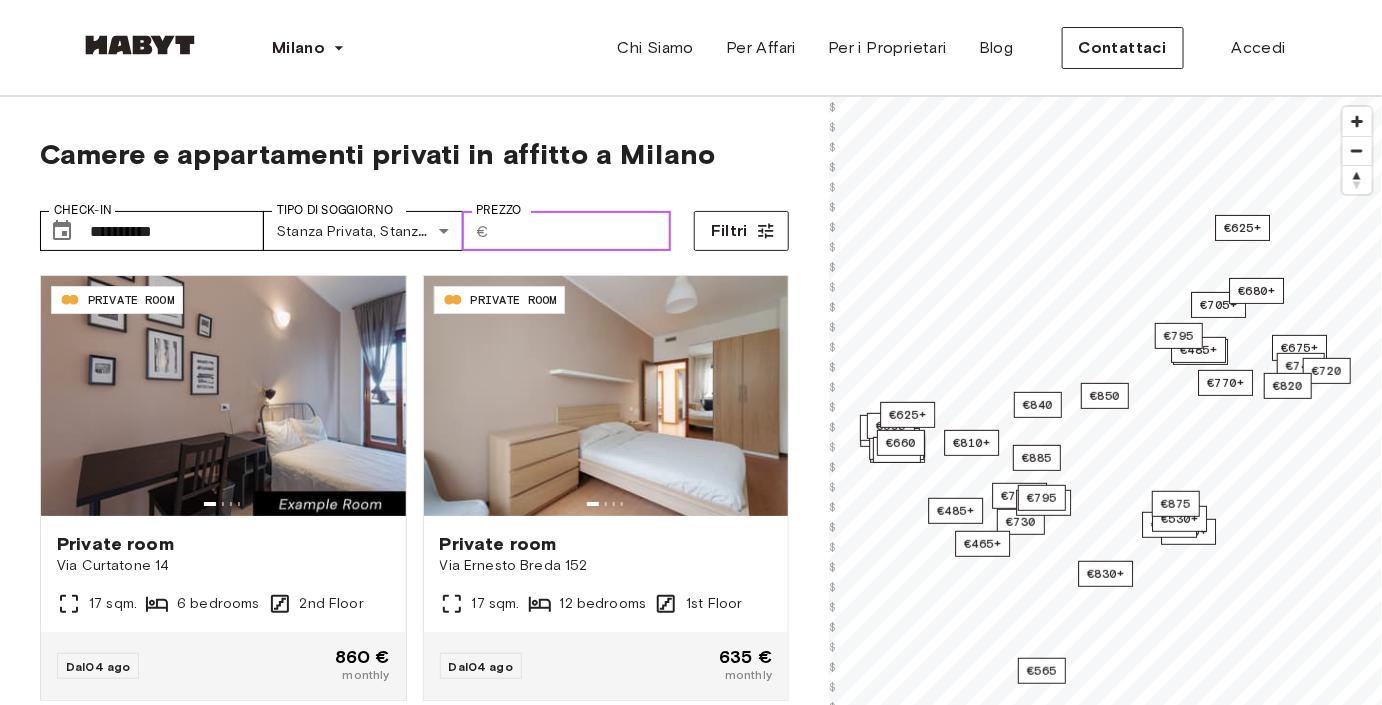 click on "Prezzo" at bounding box center [584, 231] 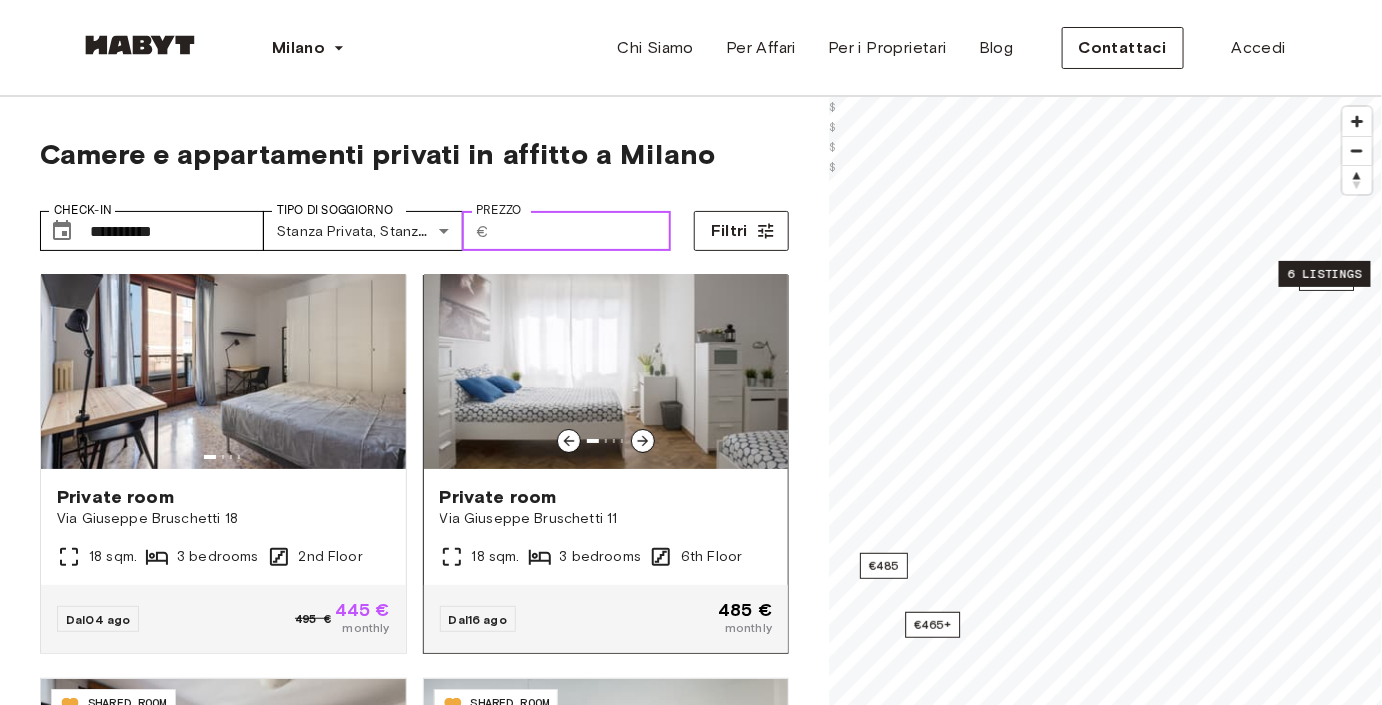 scroll, scrollTop: 90, scrollLeft: 0, axis: vertical 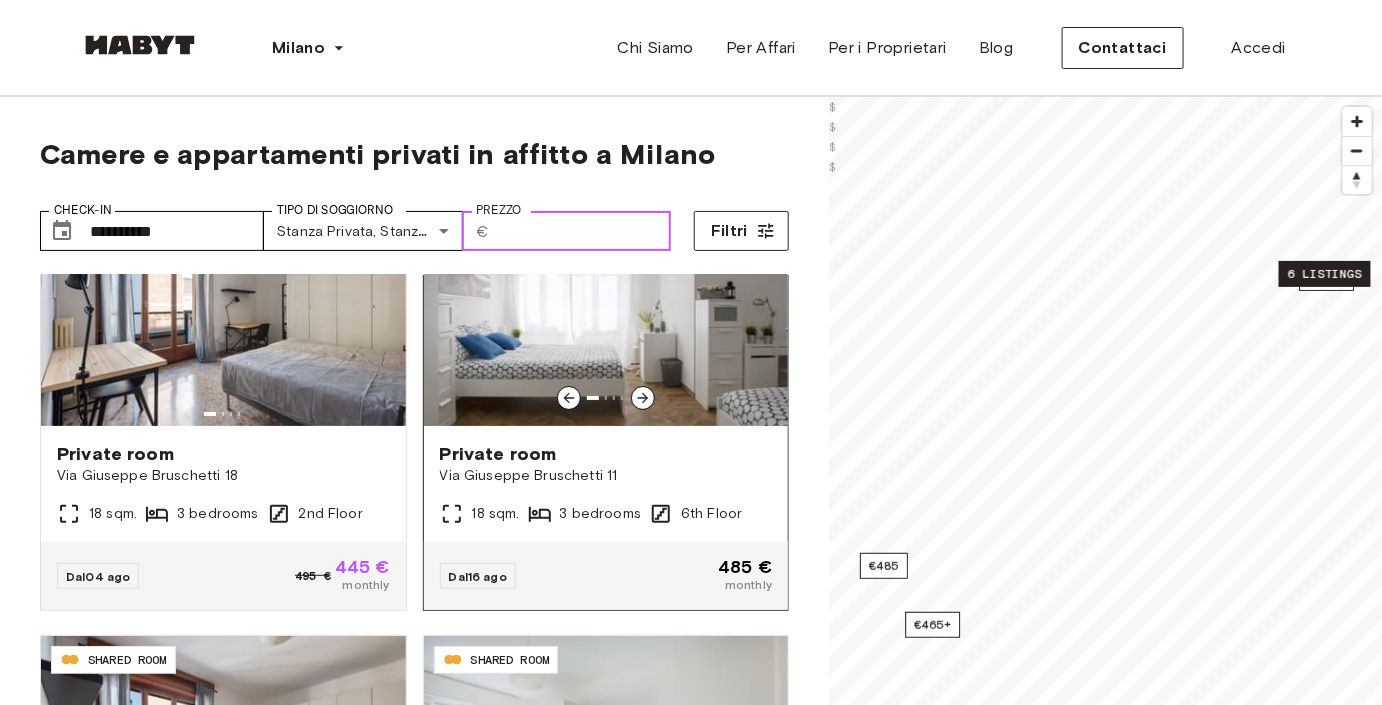 type on "***" 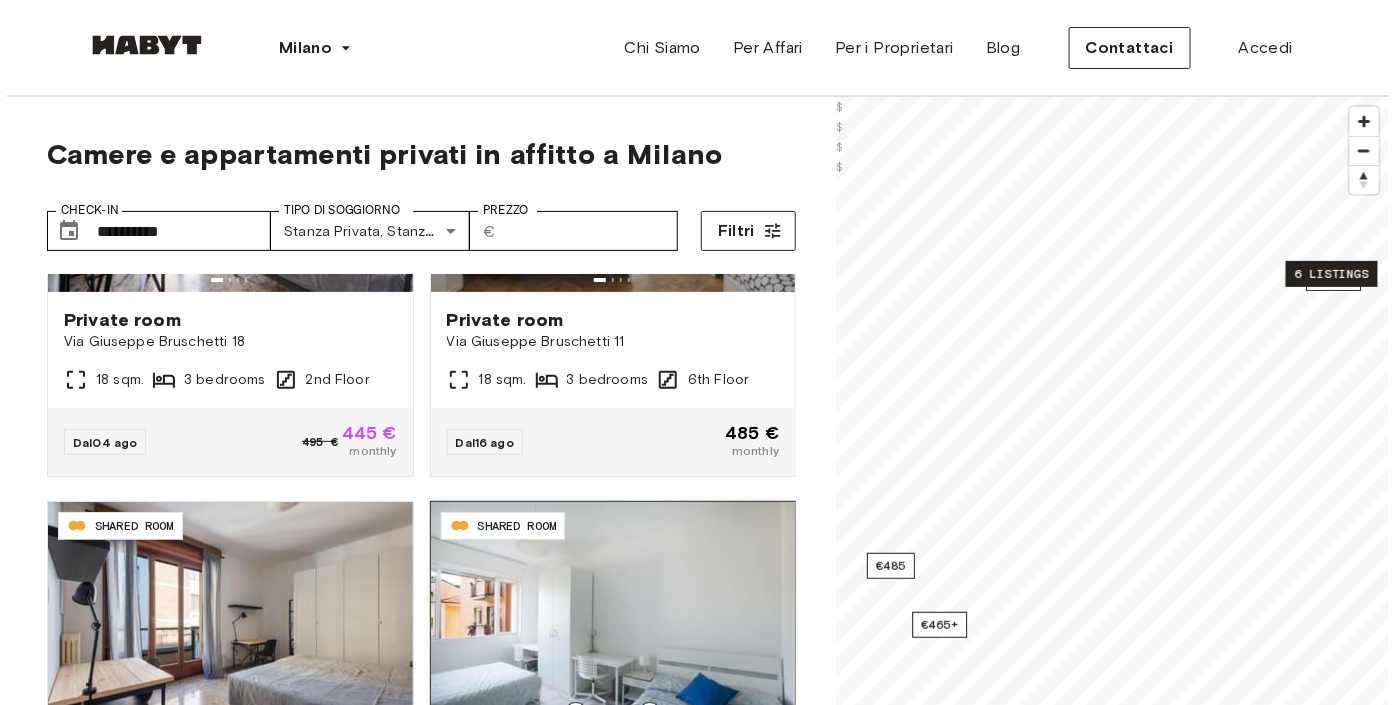 scroll, scrollTop: 0, scrollLeft: 0, axis: both 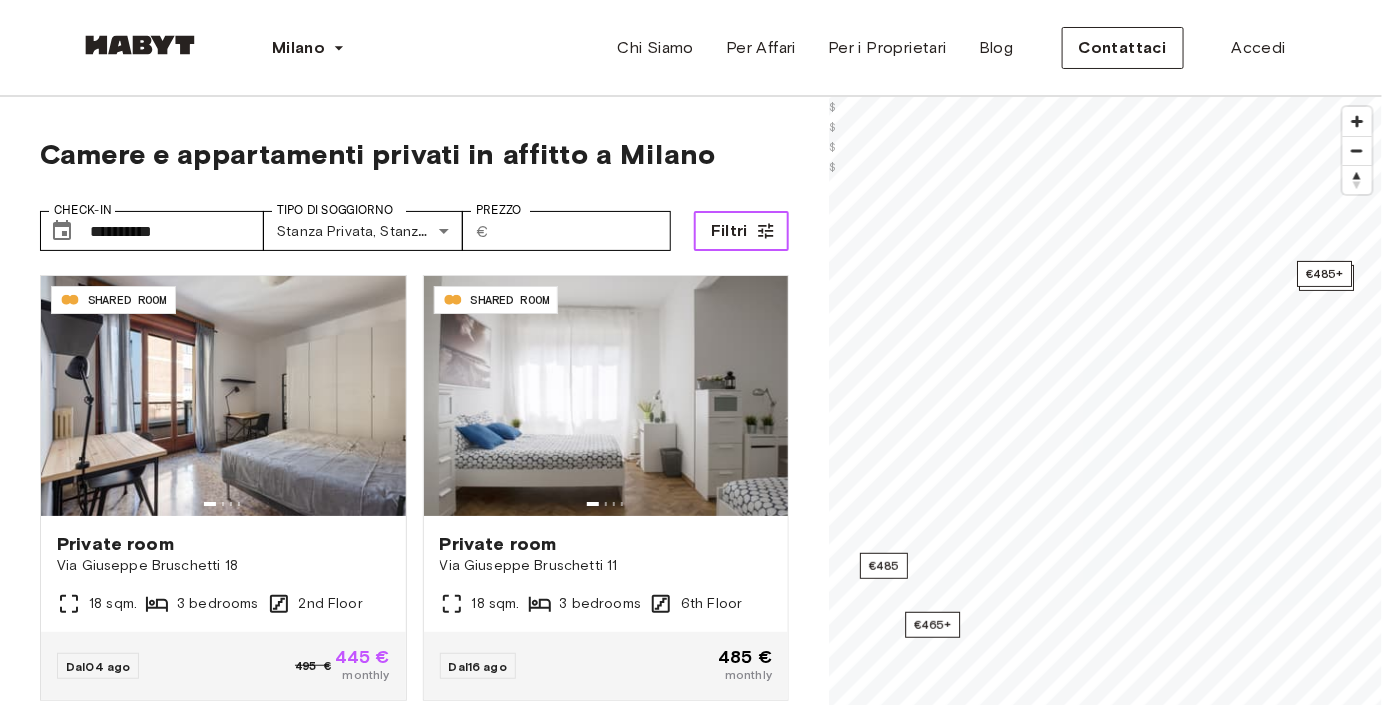 click on "Filtri" at bounding box center (741, 231) 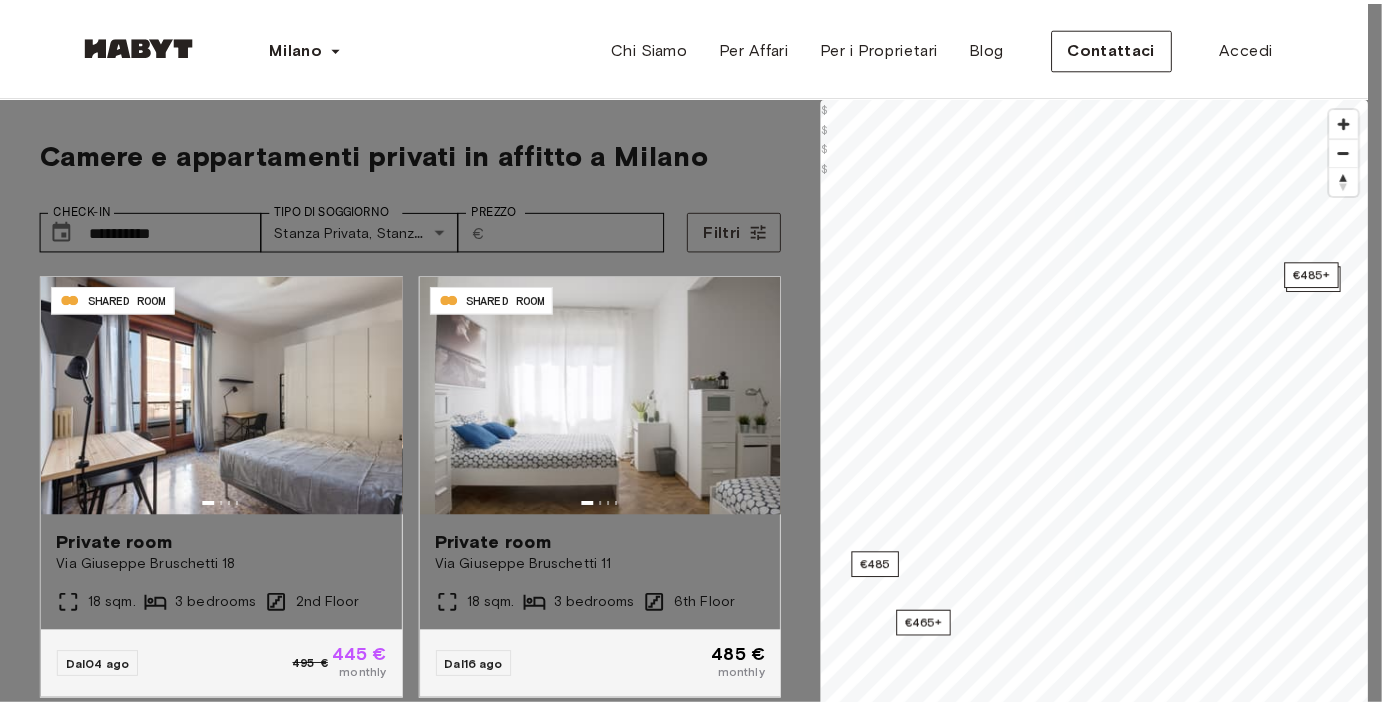 scroll, scrollTop: 0, scrollLeft: 0, axis: both 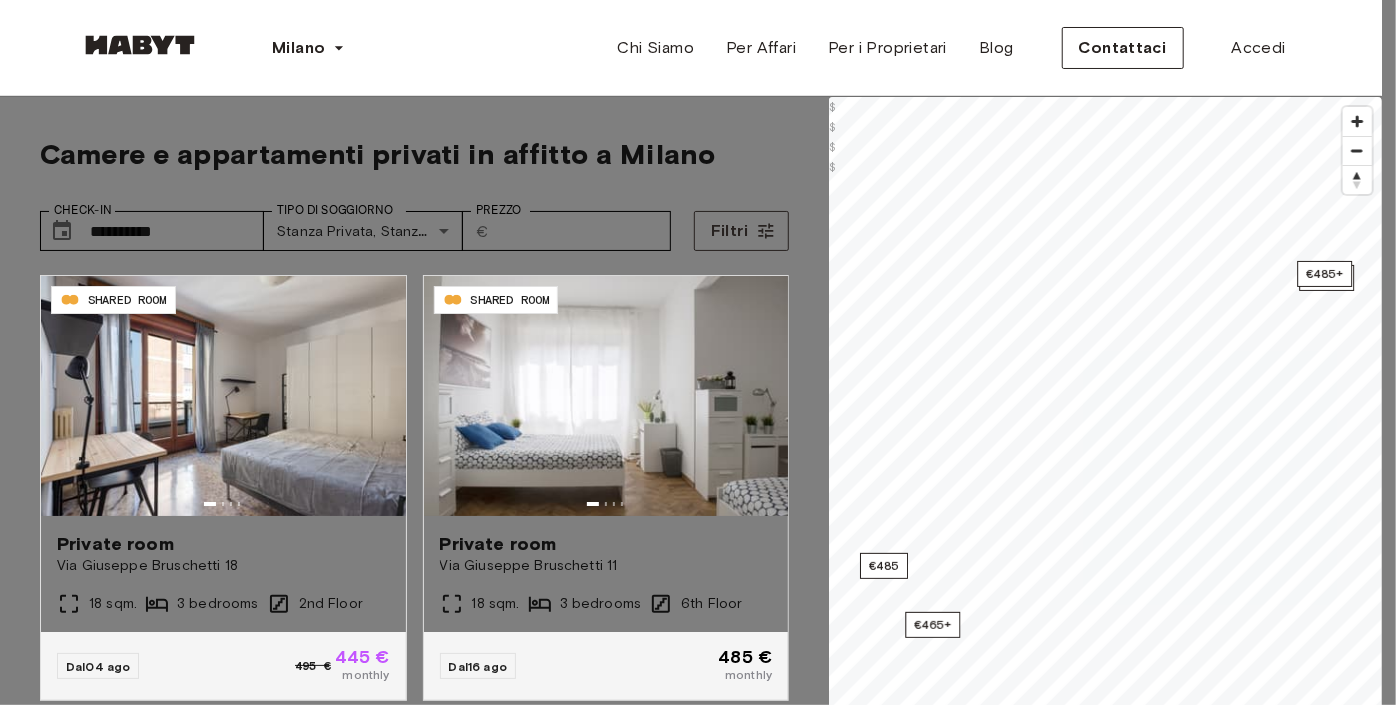 click on "**********" at bounding box center [137, 4901] 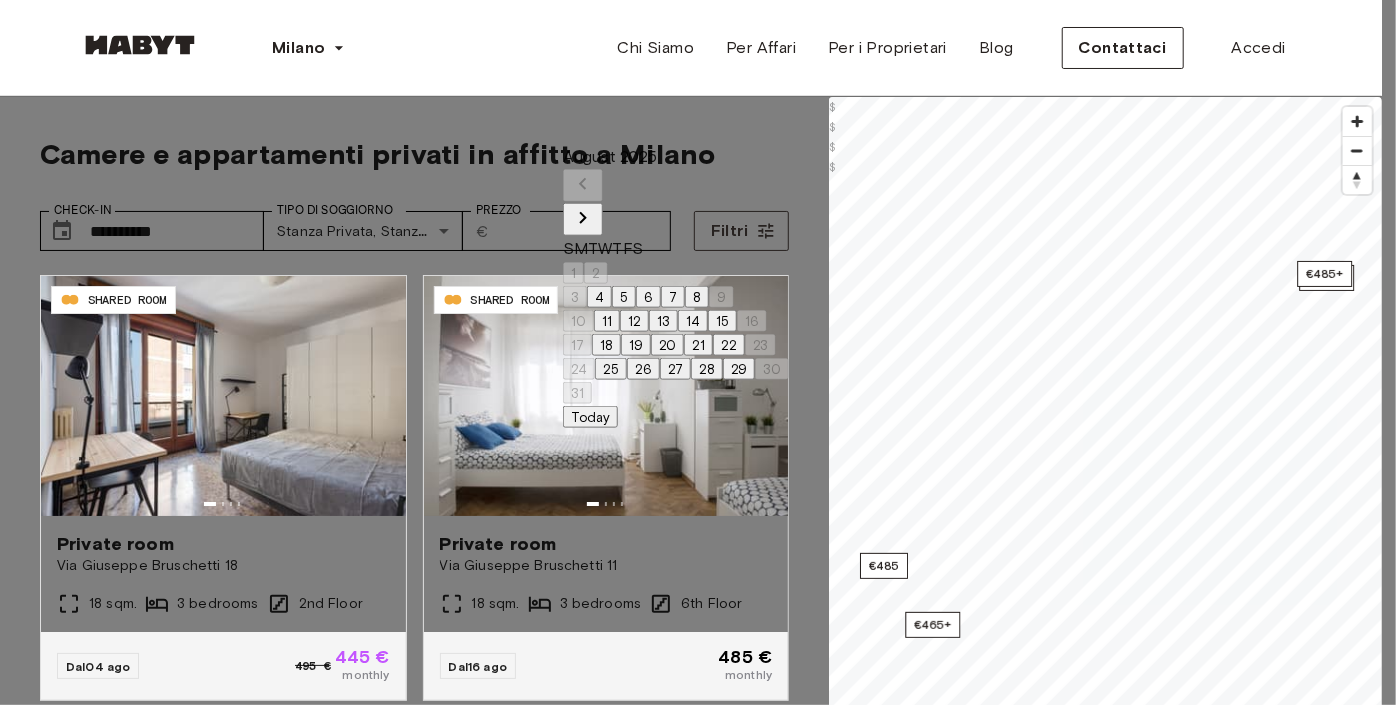 click 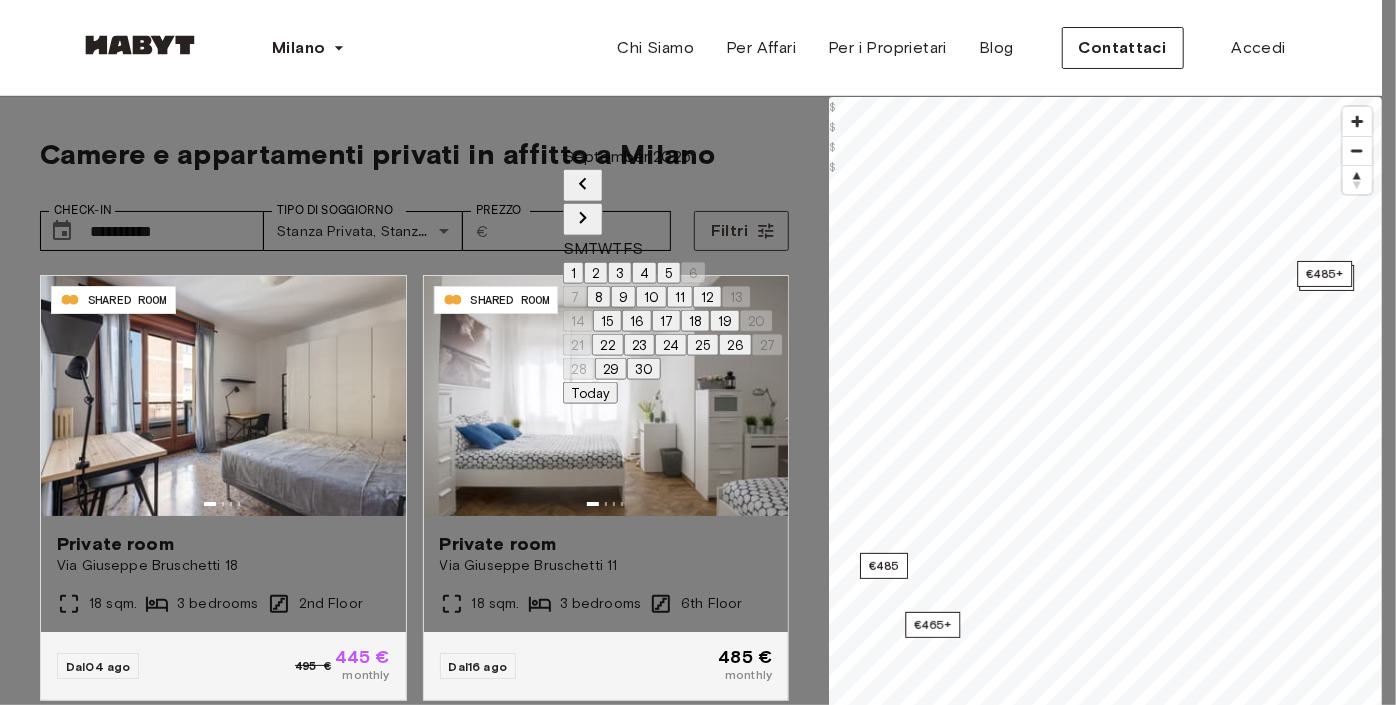 click on "22" at bounding box center [608, 345] 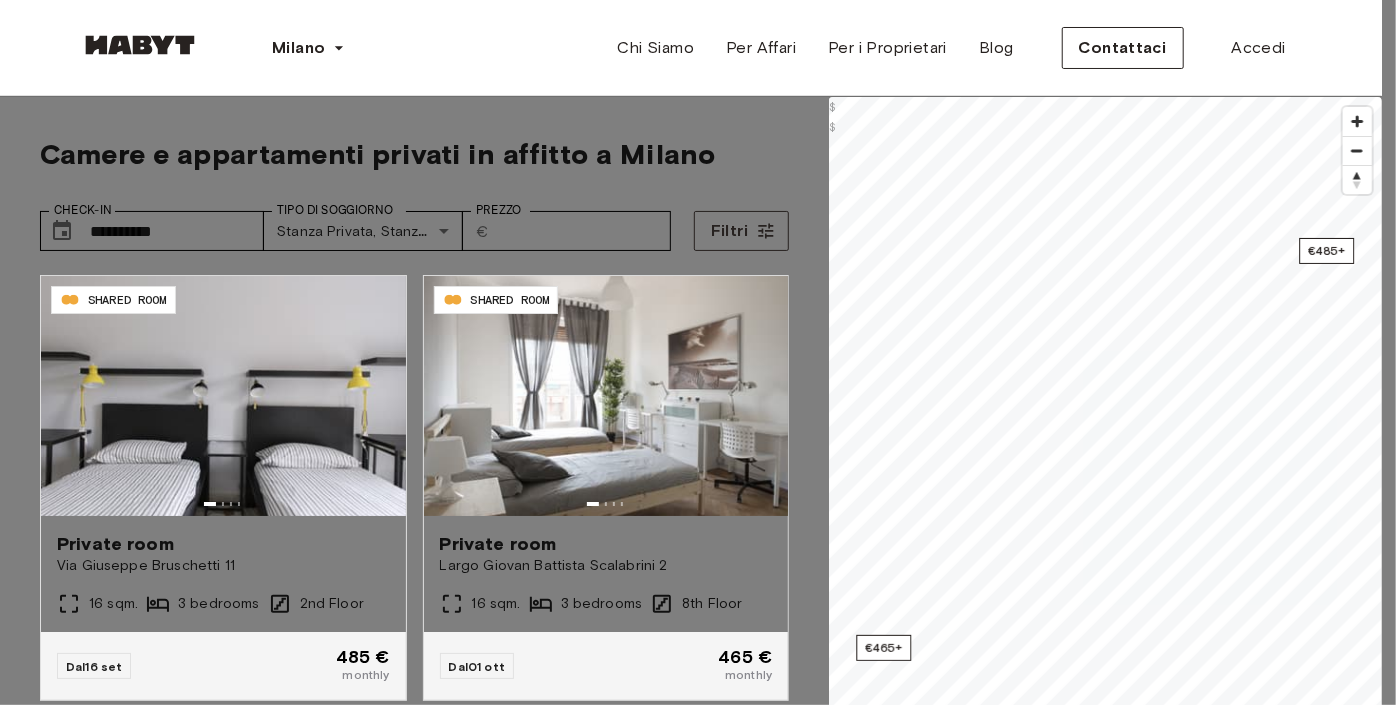 click on "Prenota" at bounding box center (190, 8018) 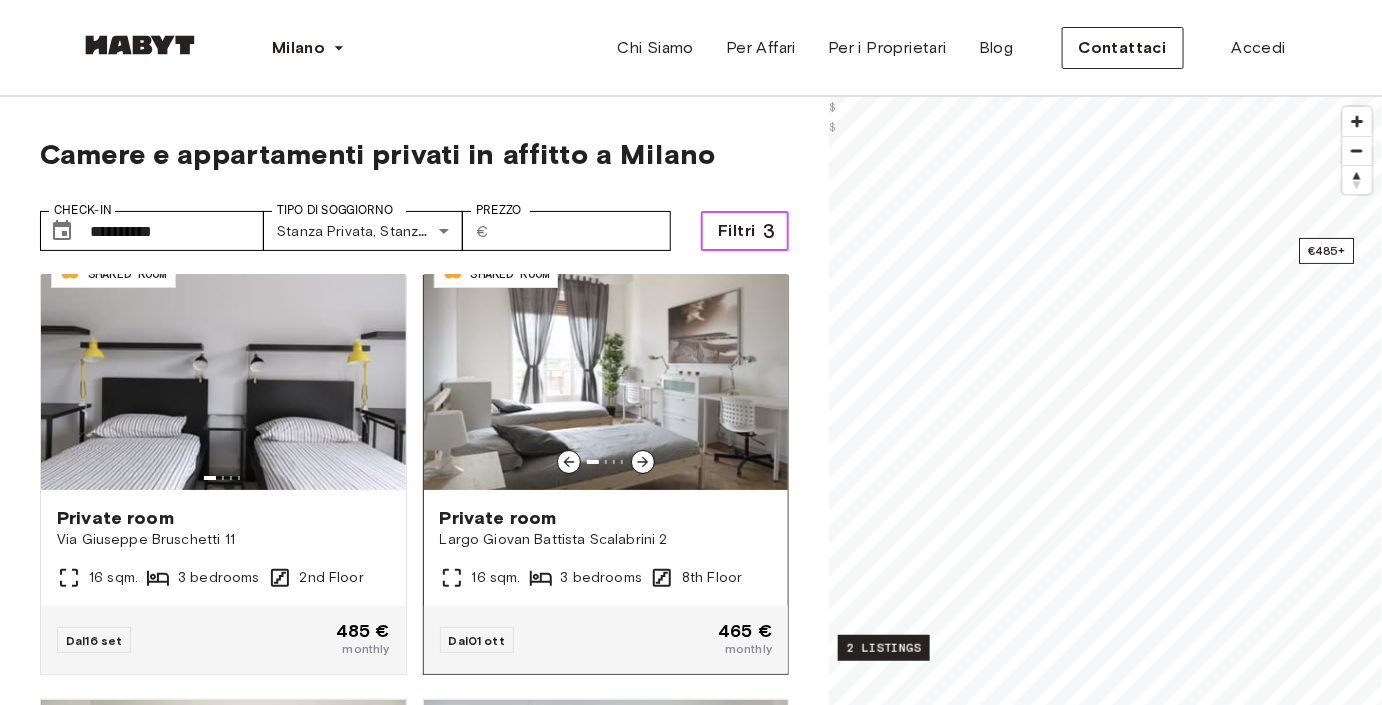 scroll, scrollTop: 0, scrollLeft: 0, axis: both 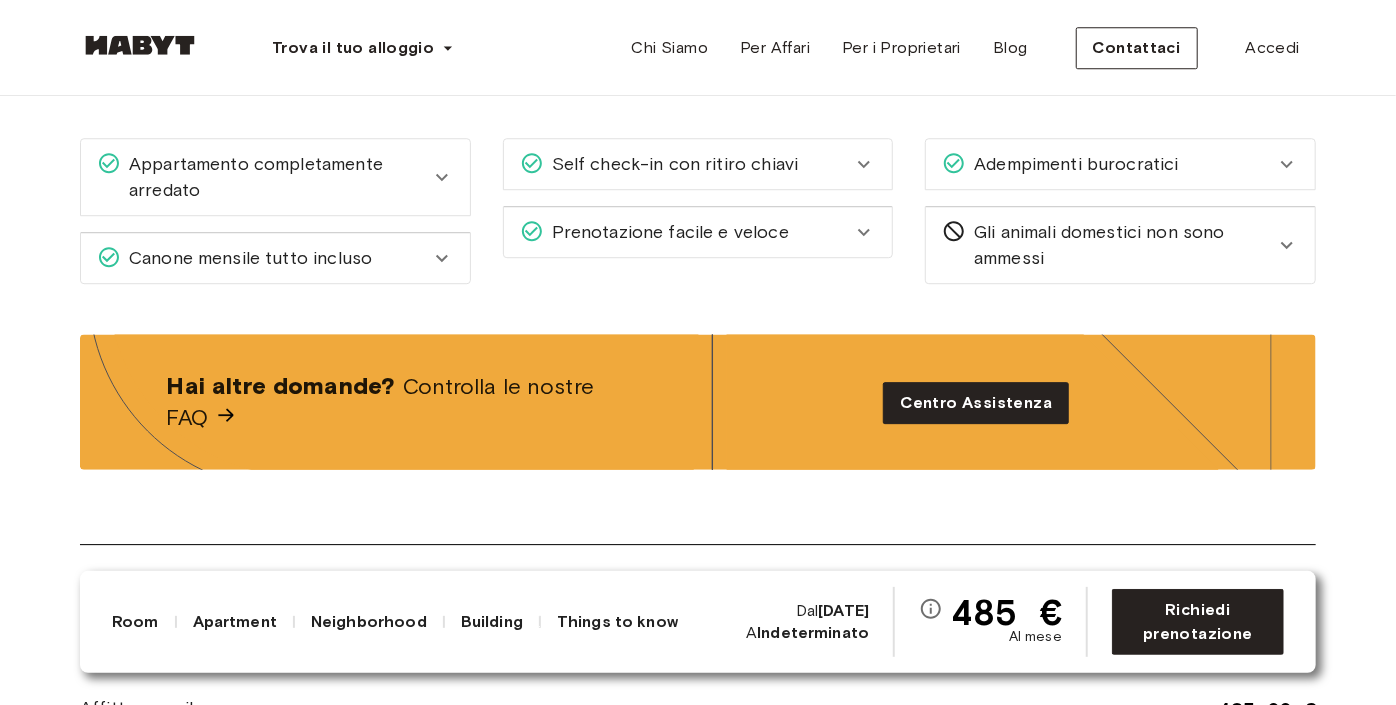 click on "Appartamento completamente arredato" at bounding box center (275, 177) 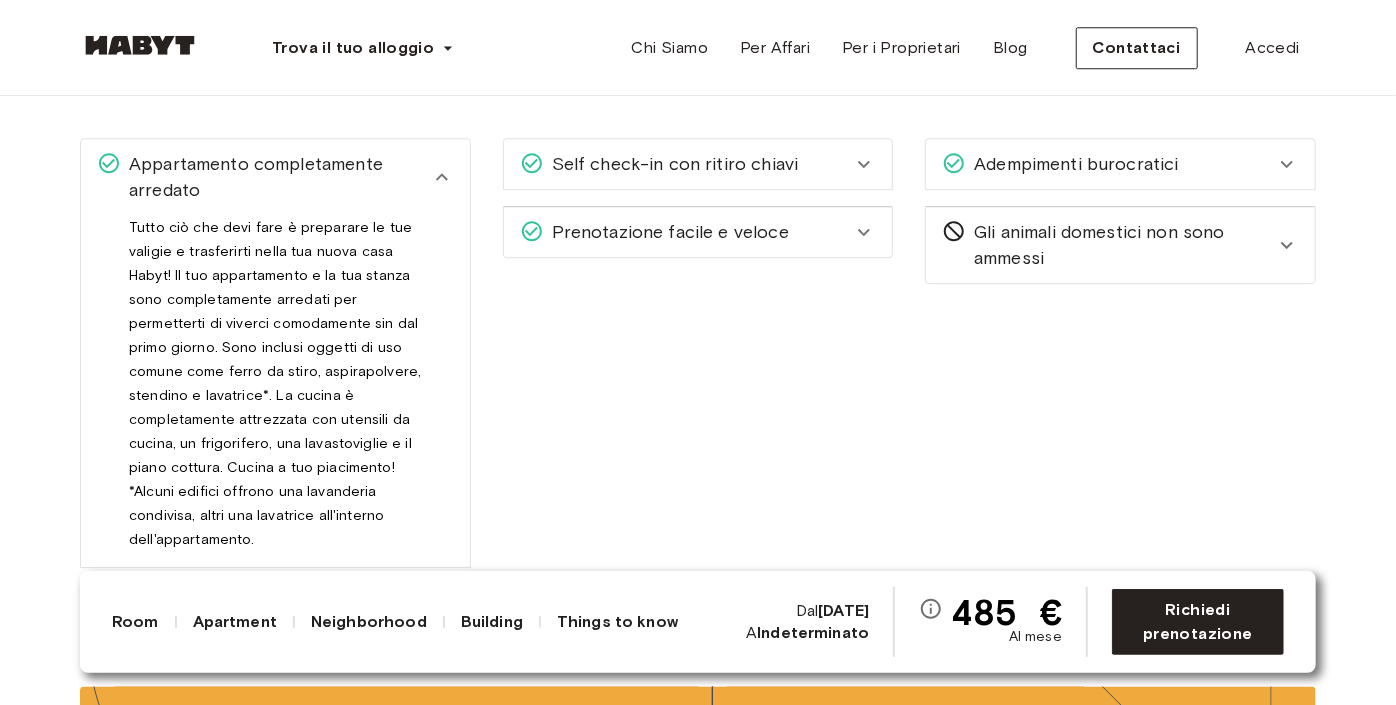 click on "Appartamento completamente arredato" at bounding box center (275, 177) 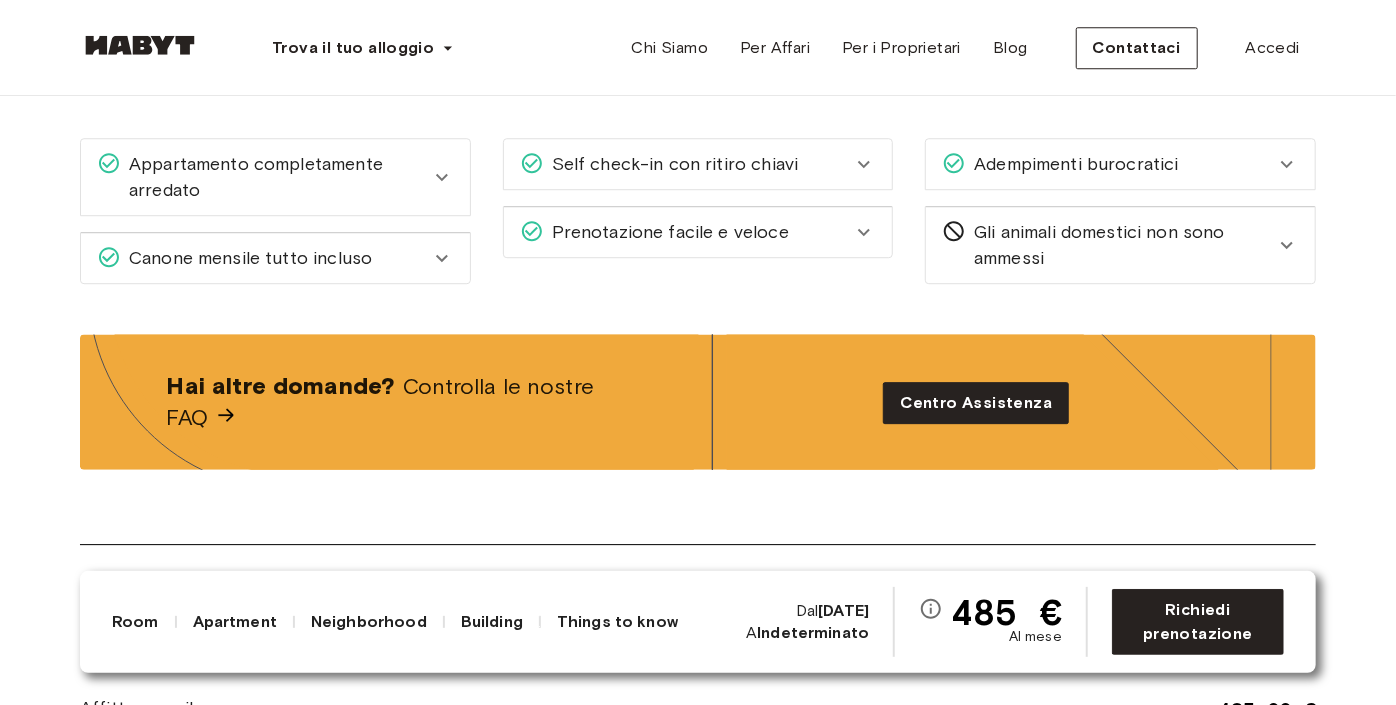 click 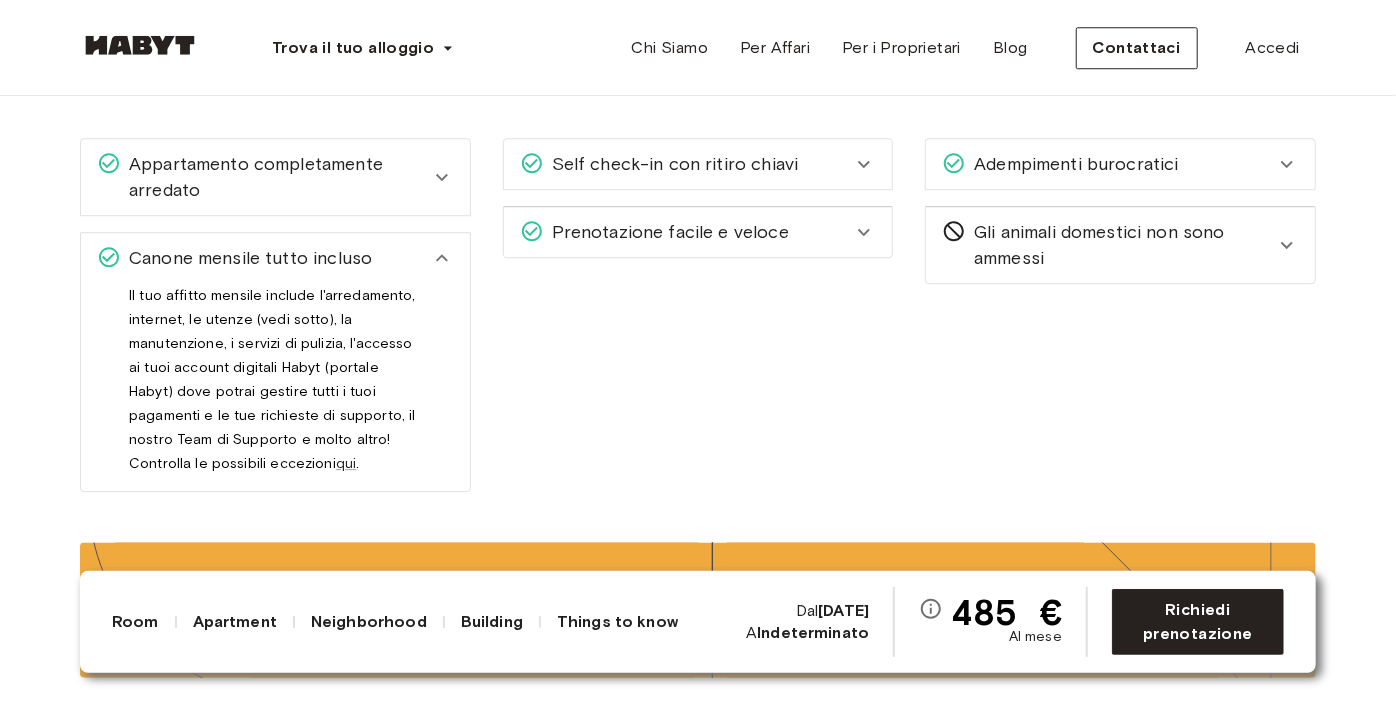 click 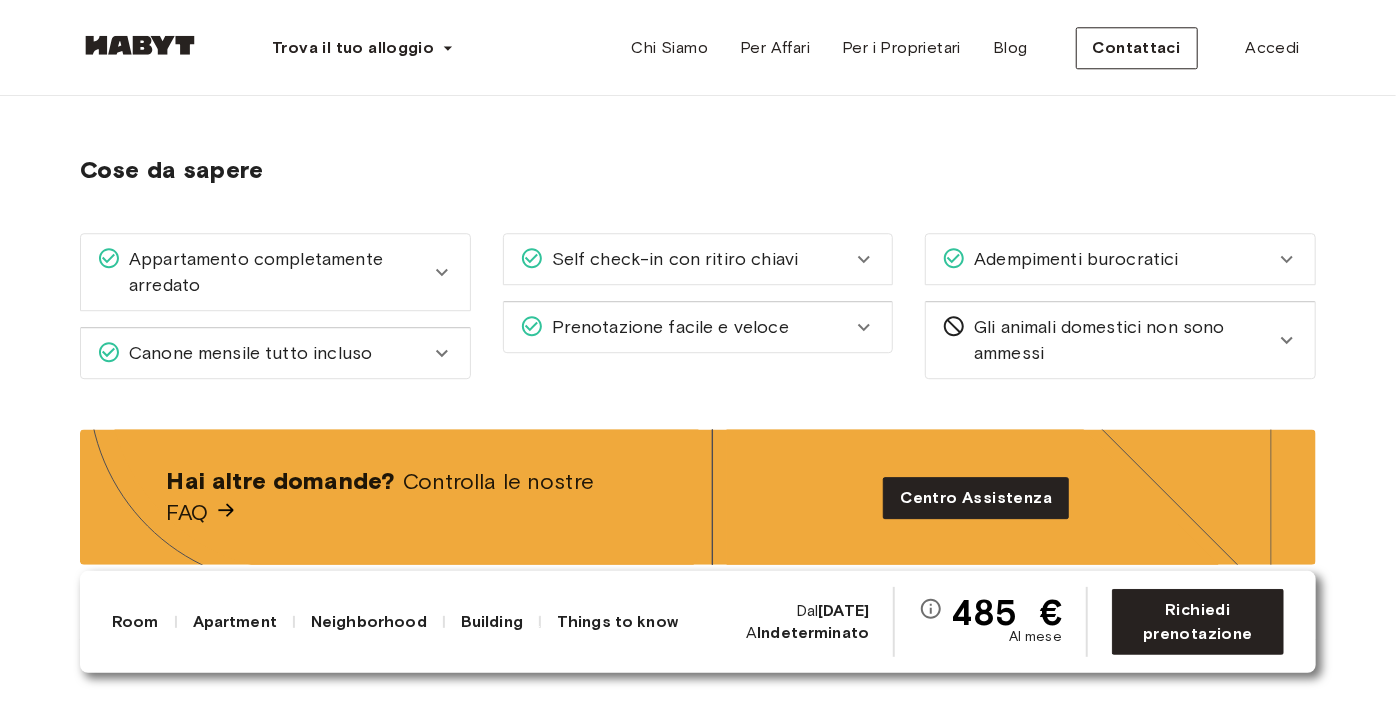 scroll, scrollTop: 2727, scrollLeft: 0, axis: vertical 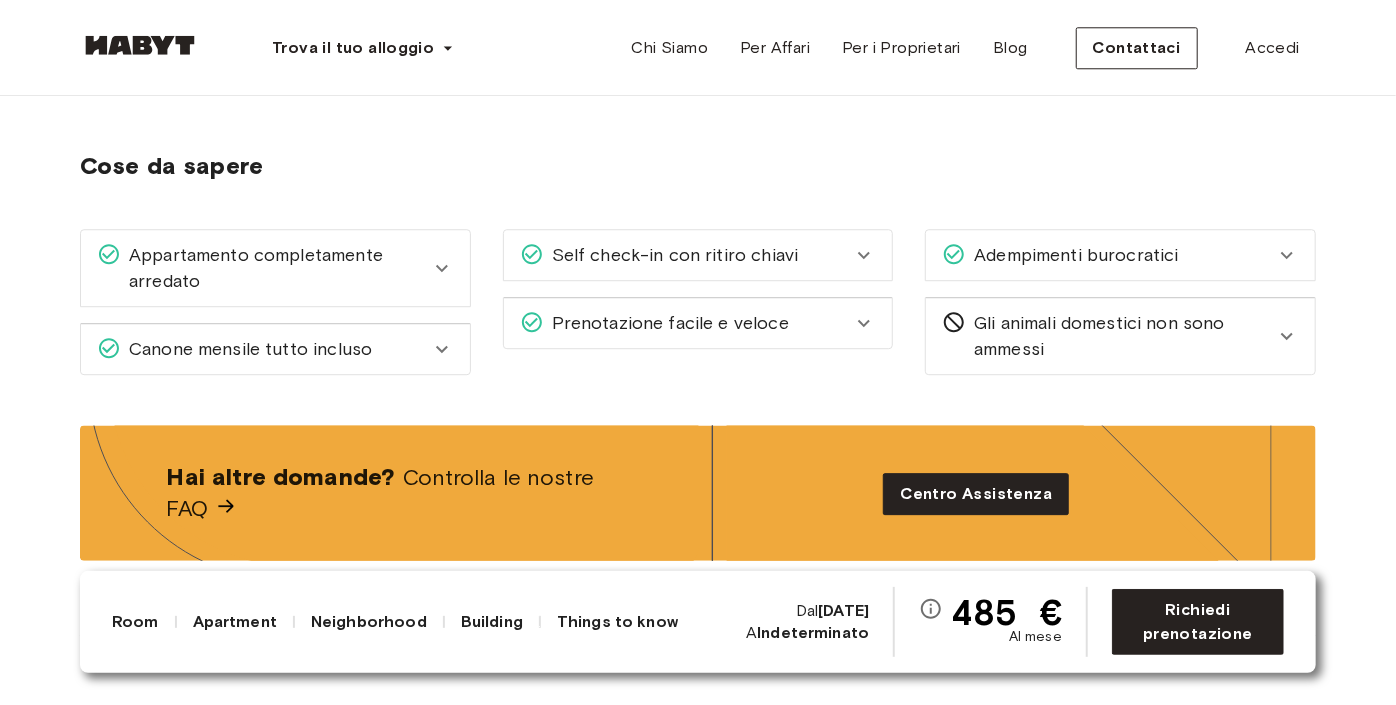 click on "Self check-in con ritiro chiavi" at bounding box center (686, 255) 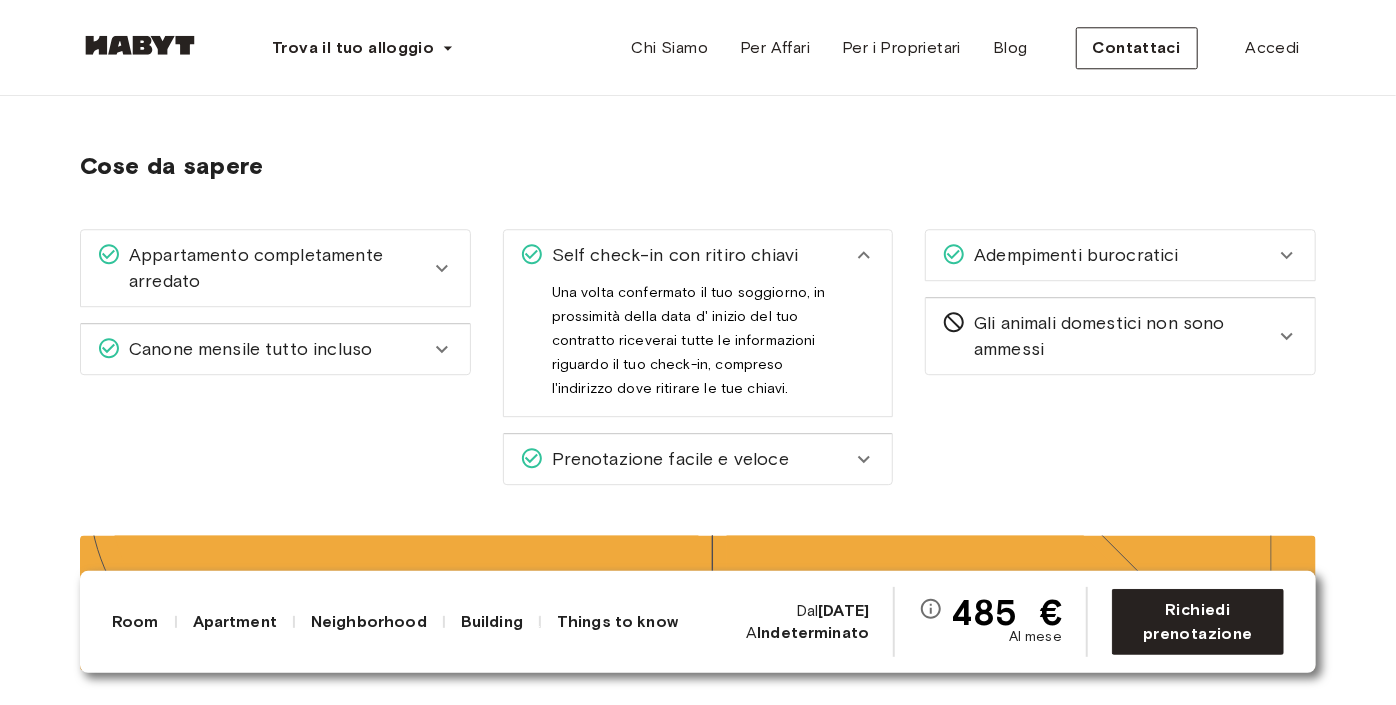 click on "Self check-in con ritiro chiavi" at bounding box center (686, 255) 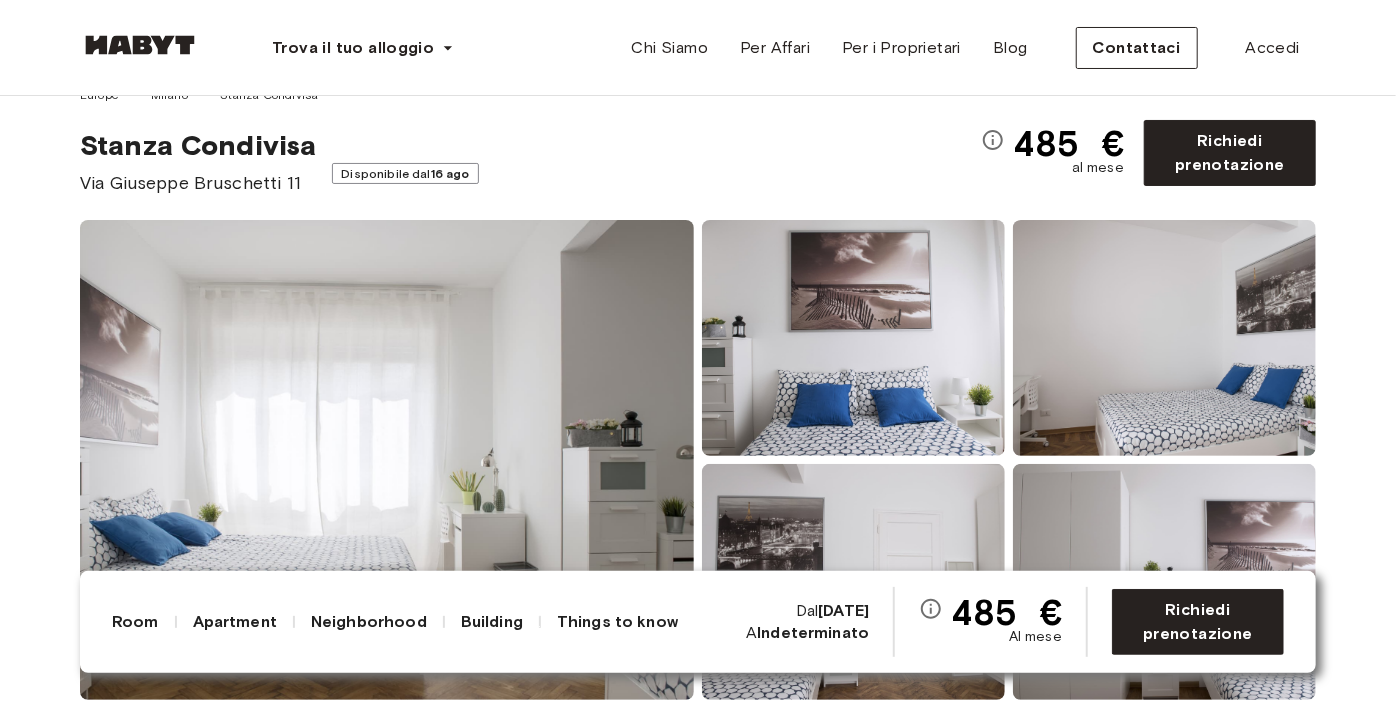 scroll, scrollTop: 0, scrollLeft: 0, axis: both 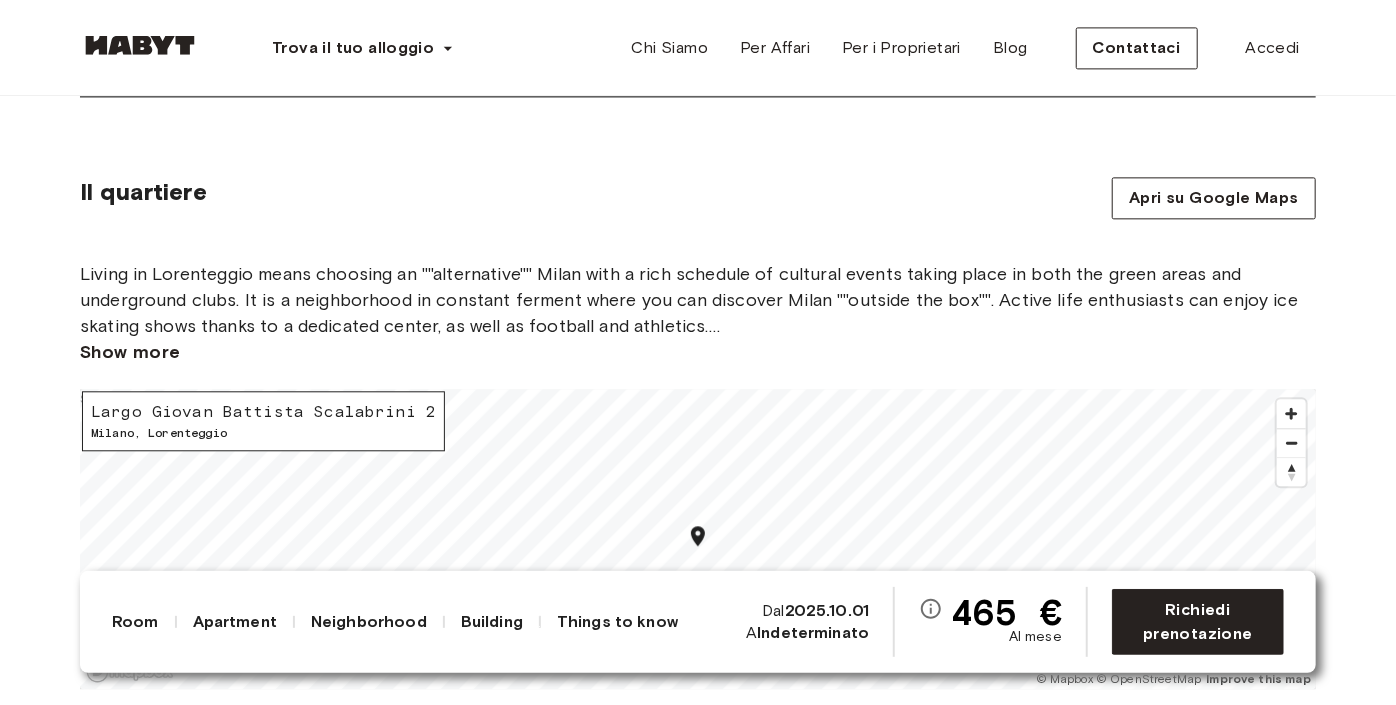 click on "Show more" at bounding box center [130, 352] 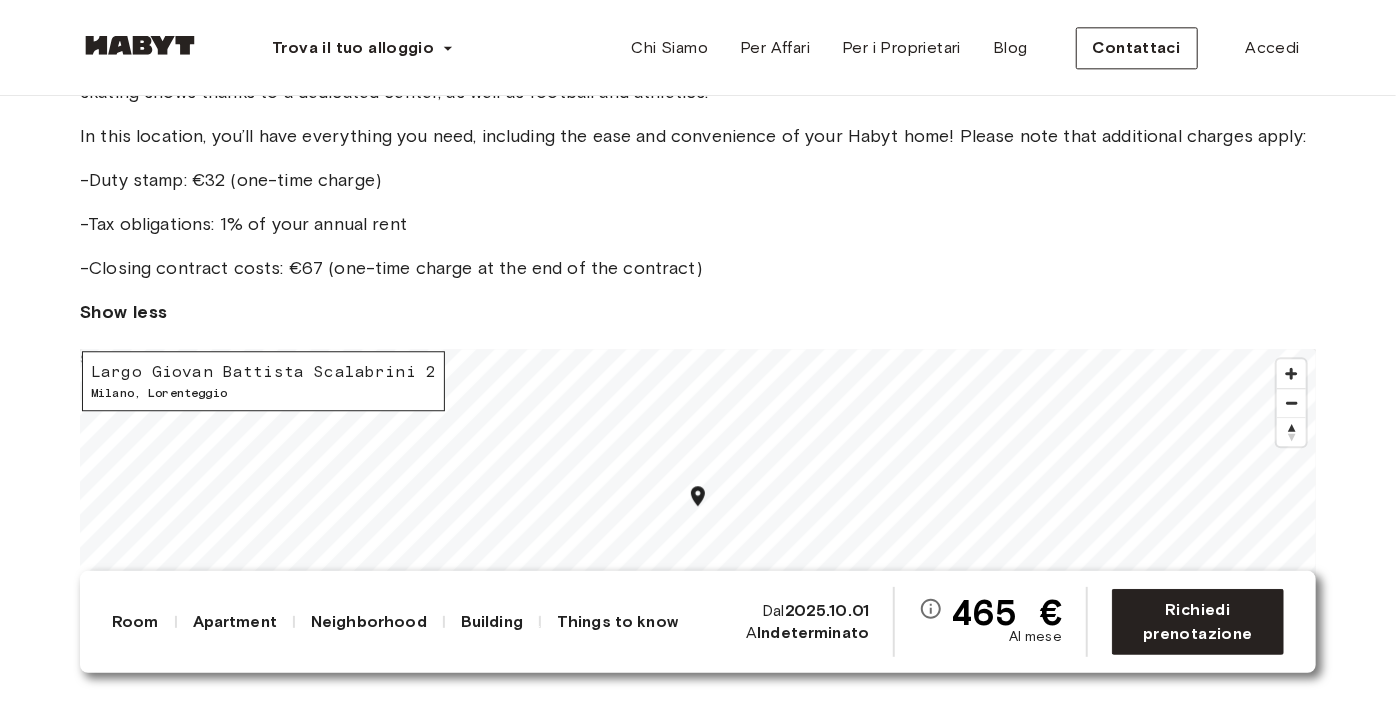 scroll, scrollTop: 2545, scrollLeft: 0, axis: vertical 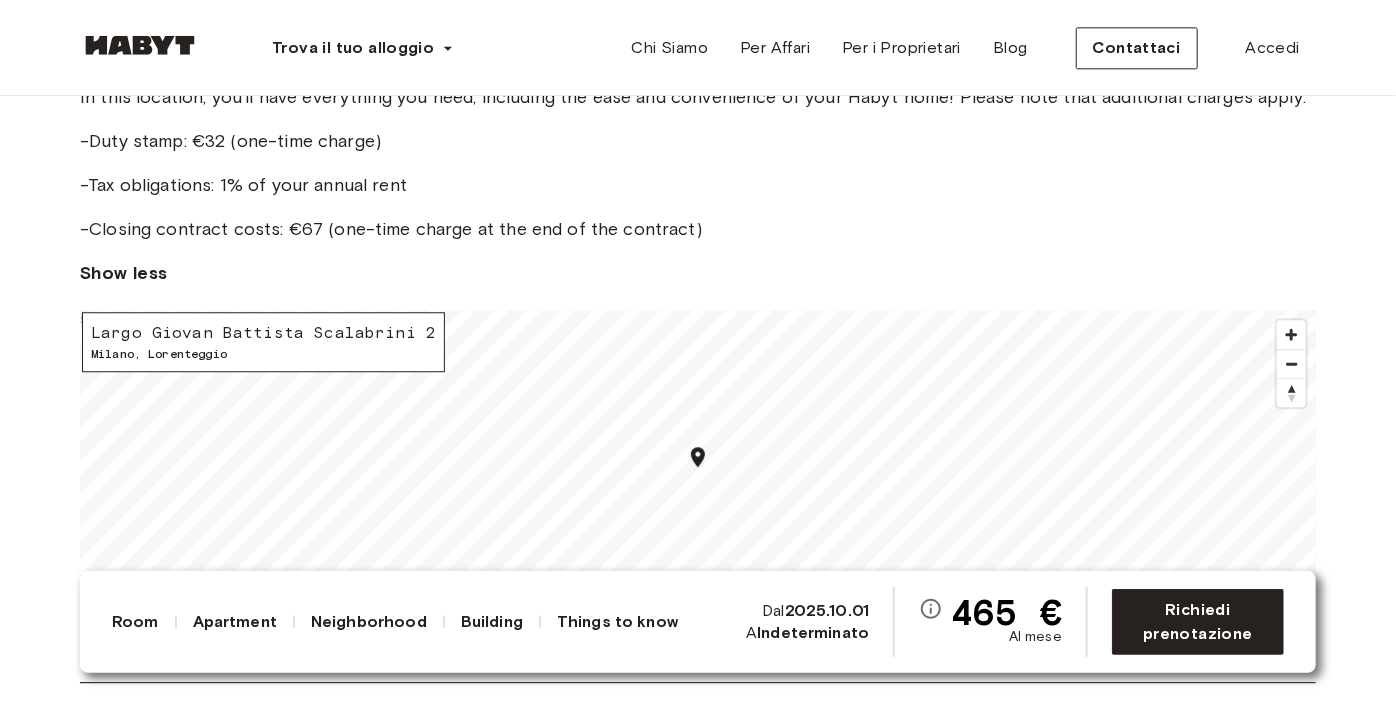 click on "Milano ,   Lorenteggio" at bounding box center (263, 354) 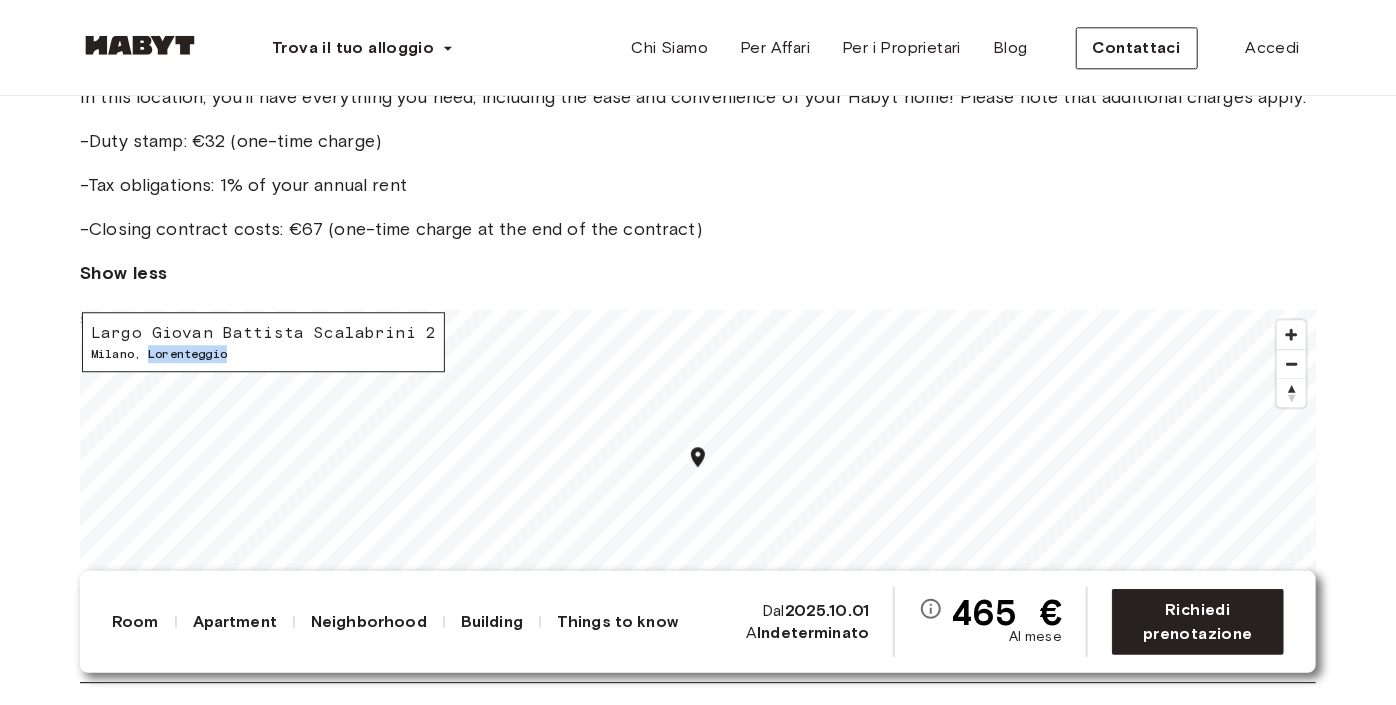 click on "Milano ,   Lorenteggio" at bounding box center [263, 354] 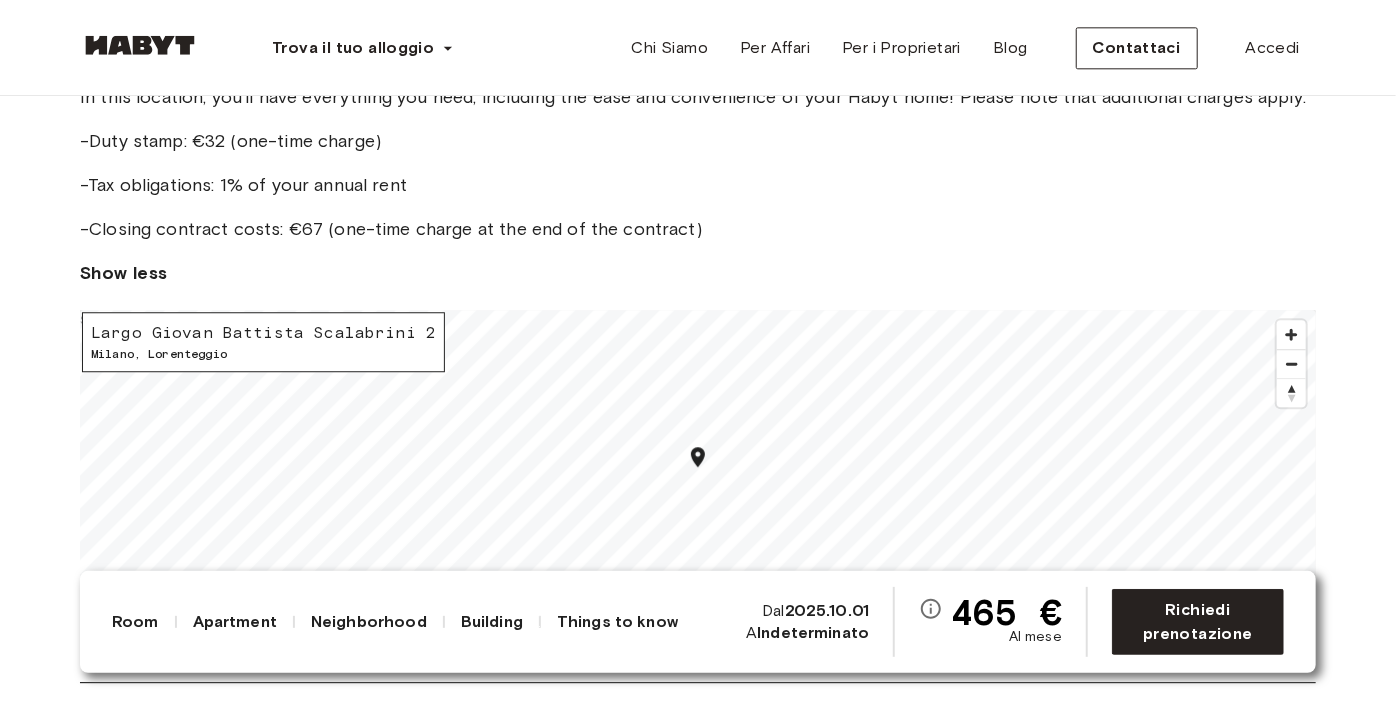 click on "Largo Giovan Battista Scalabrini 2" at bounding box center [263, 333] 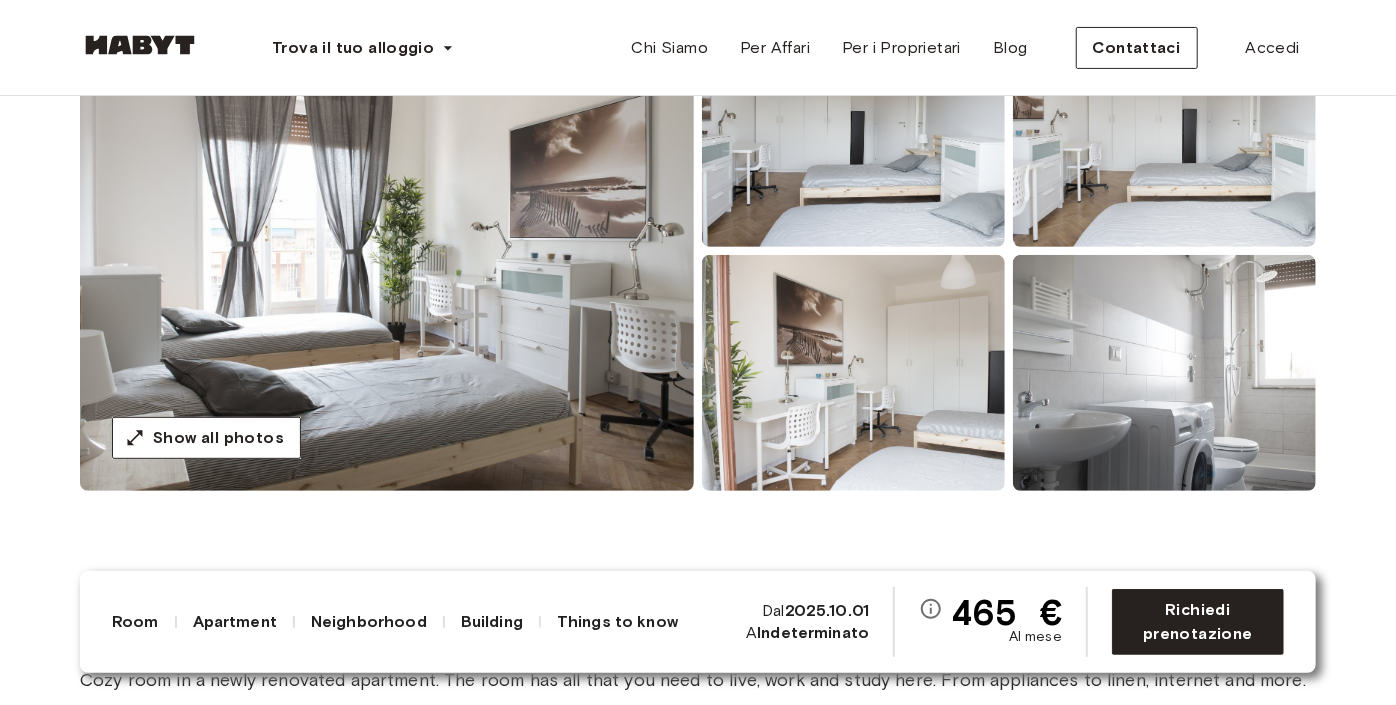 scroll, scrollTop: 0, scrollLeft: 0, axis: both 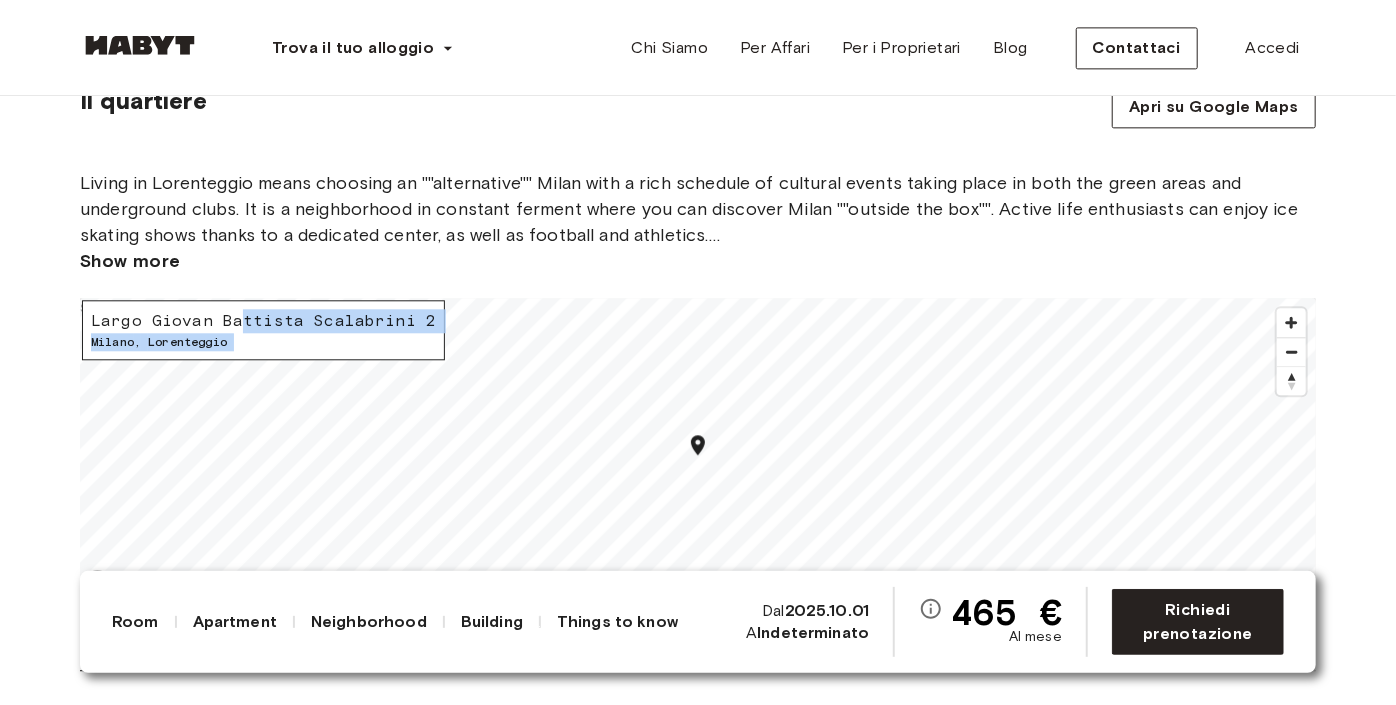 drag, startPoint x: 78, startPoint y: 341, endPoint x: 216, endPoint y: 328, distance: 138.61096 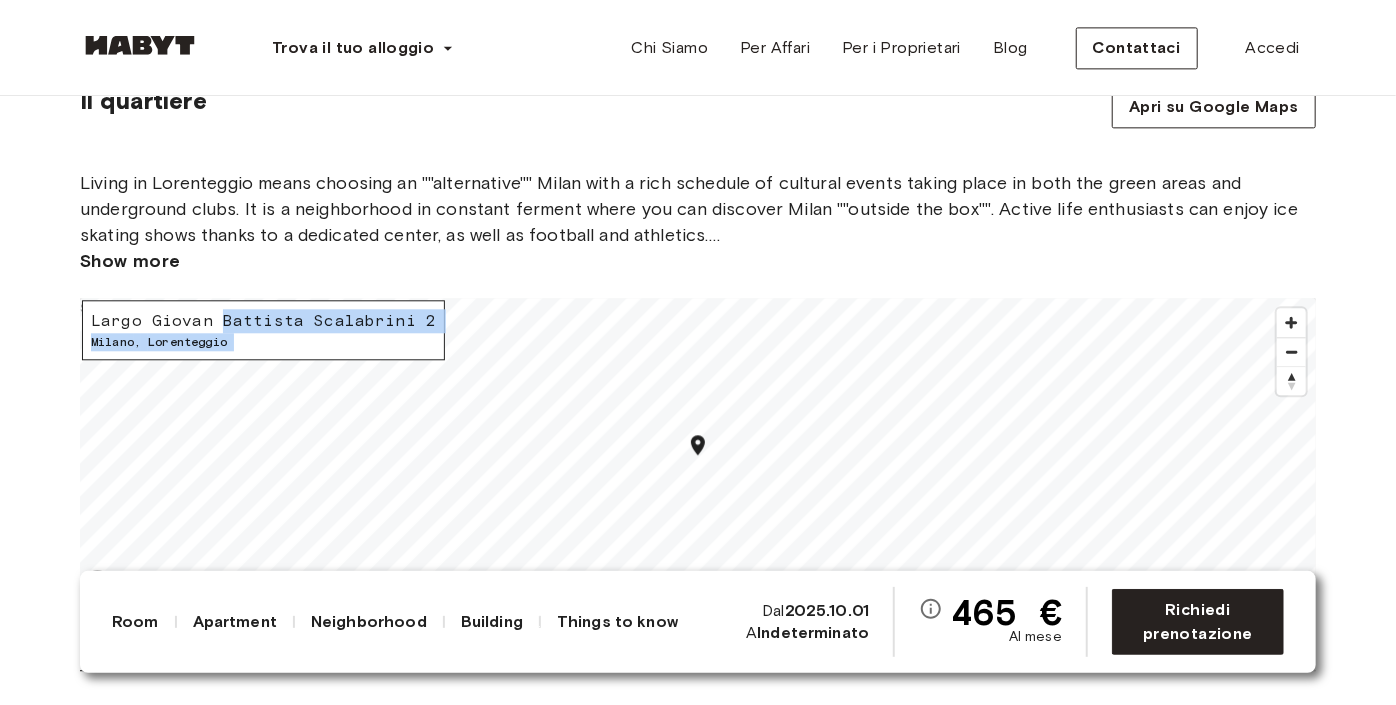 click on "Largo Giovan Battista Scalabrini 2" at bounding box center [263, 321] 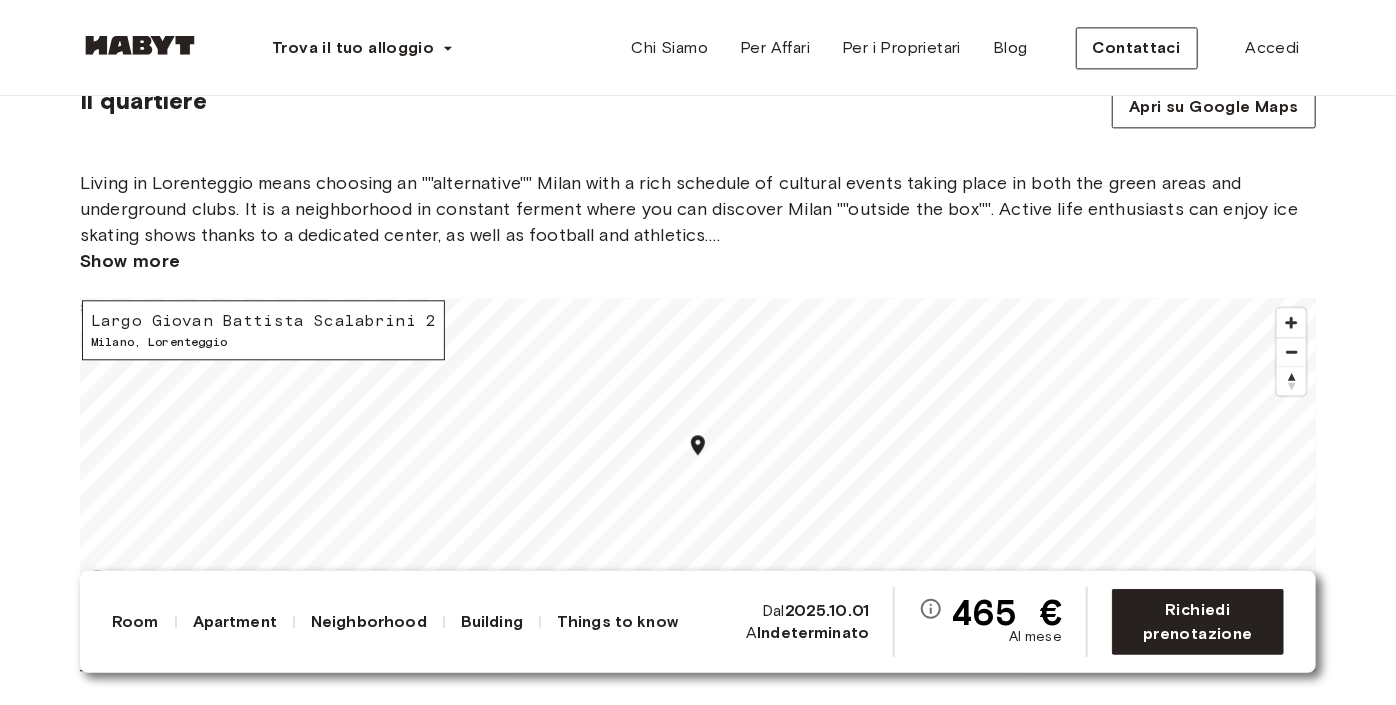 click on "Largo Giovan Battista Scalabrini 2" at bounding box center (263, 321) 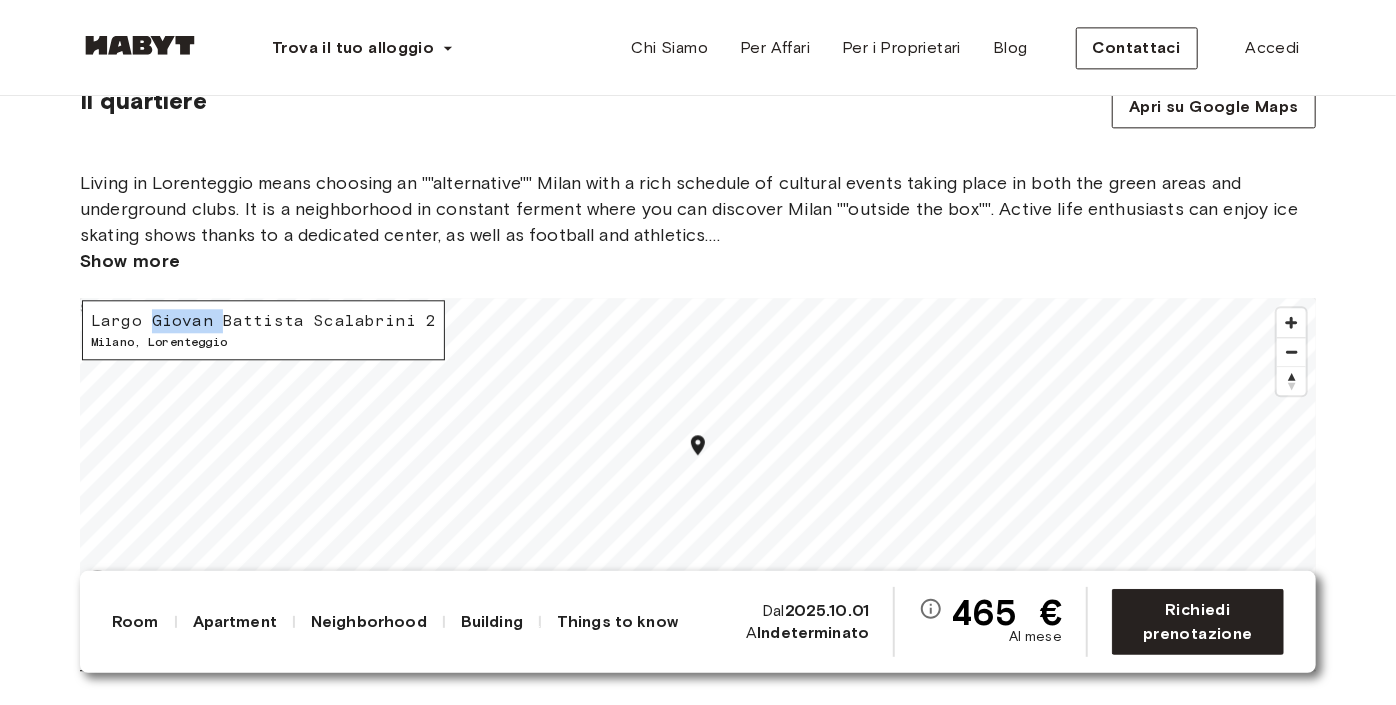 click on "Largo Giovan Battista Scalabrini 2" at bounding box center (263, 321) 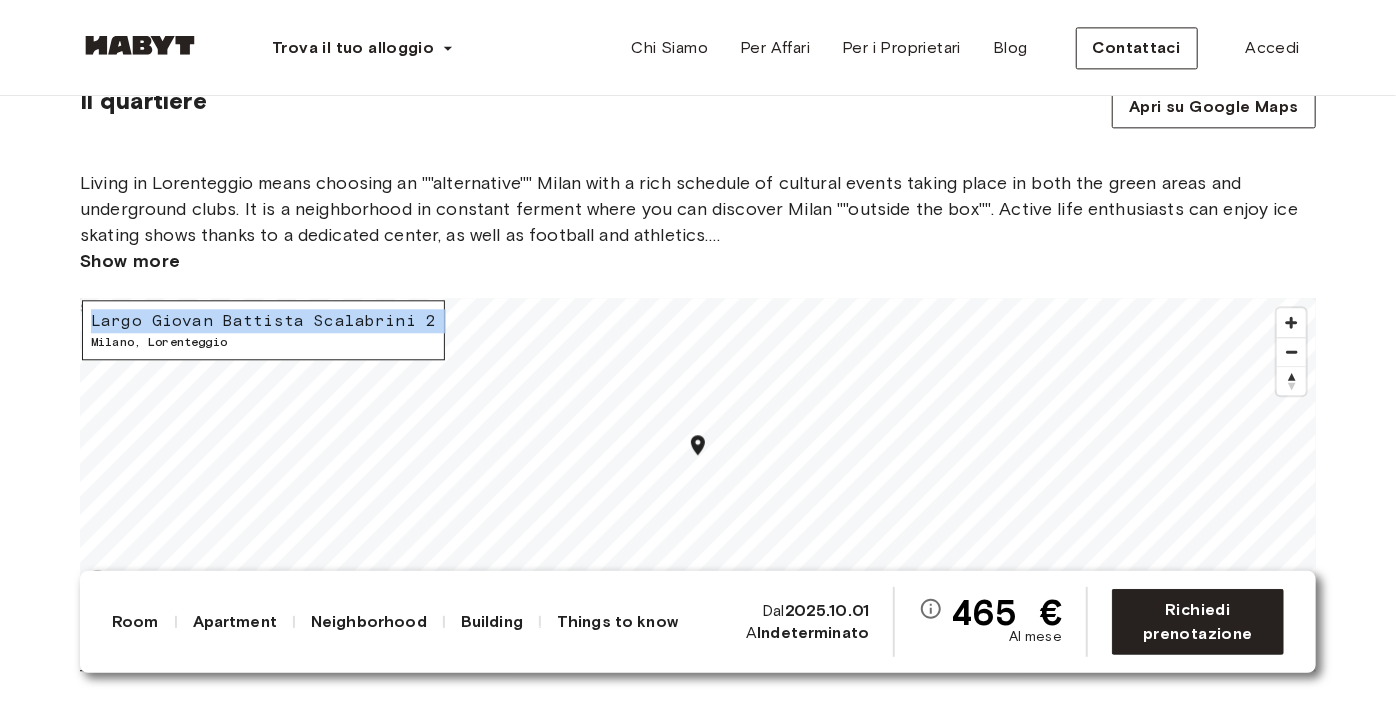 click on "Largo Giovan Battista Scalabrini 2" at bounding box center [263, 321] 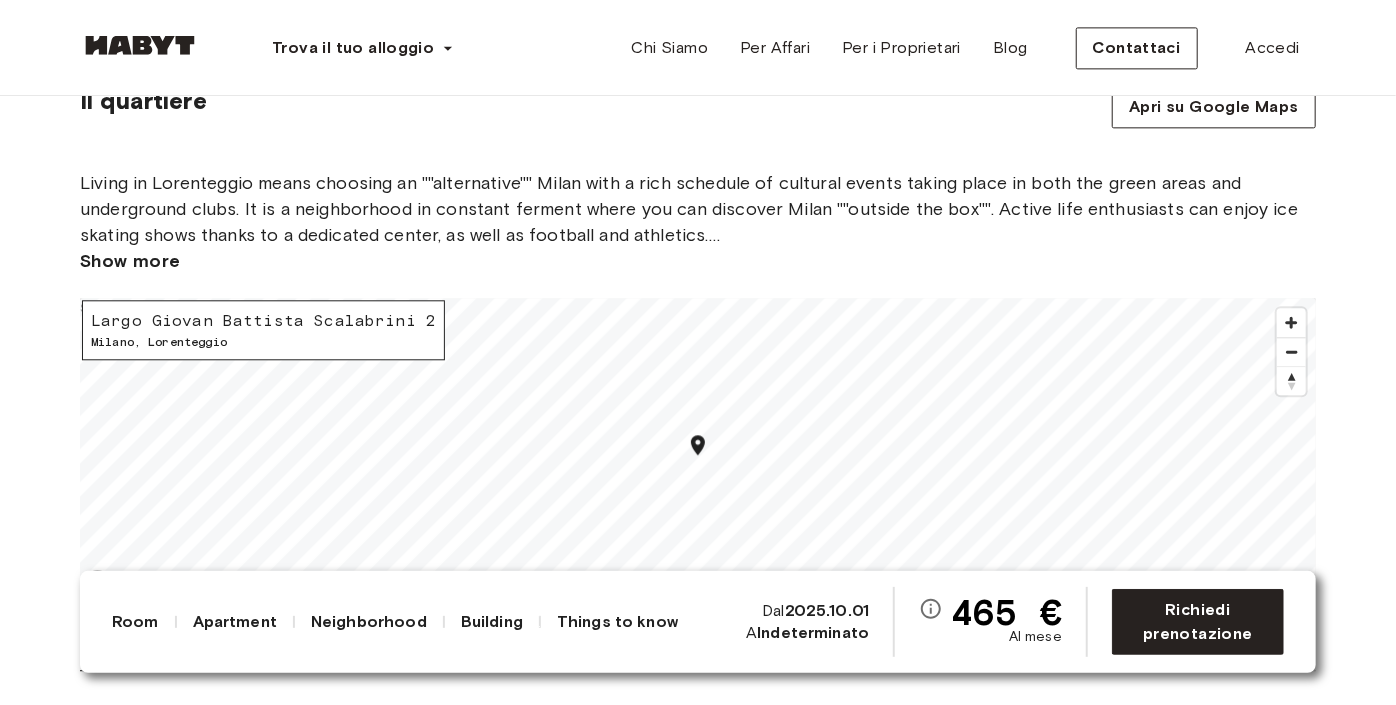 click on "Il quartiere Apri su Google Maps Living in [NEIGHBORHOOD] means choosing an ""alternative"" [CITY] with a rich schedule of cultural events taking place in both the green areas and underground clubs. It is a neighborhood in constant ferment where you can discover [CITY] ""outside the box"". Active life enthusiasts can enjoy ice skating shows thanks to a dedicated center, as well as football and athletics. In this location, you’ll have everything you need, including the ease and convenience of your Habyt home! Please note that additional charges apply: -Duty stamp: €32 (one-time charge) -Tax obligations: 1% of your annual rent -Closing contract costs: €67 (one-time charge at the end of the contract) Show more Largo [FIRST] [LAST] 2 [CITY], [NEIGHBORHOOD] © Mapbox © OpenStreetMap Improve this map $" at bounding box center [698, 378] 